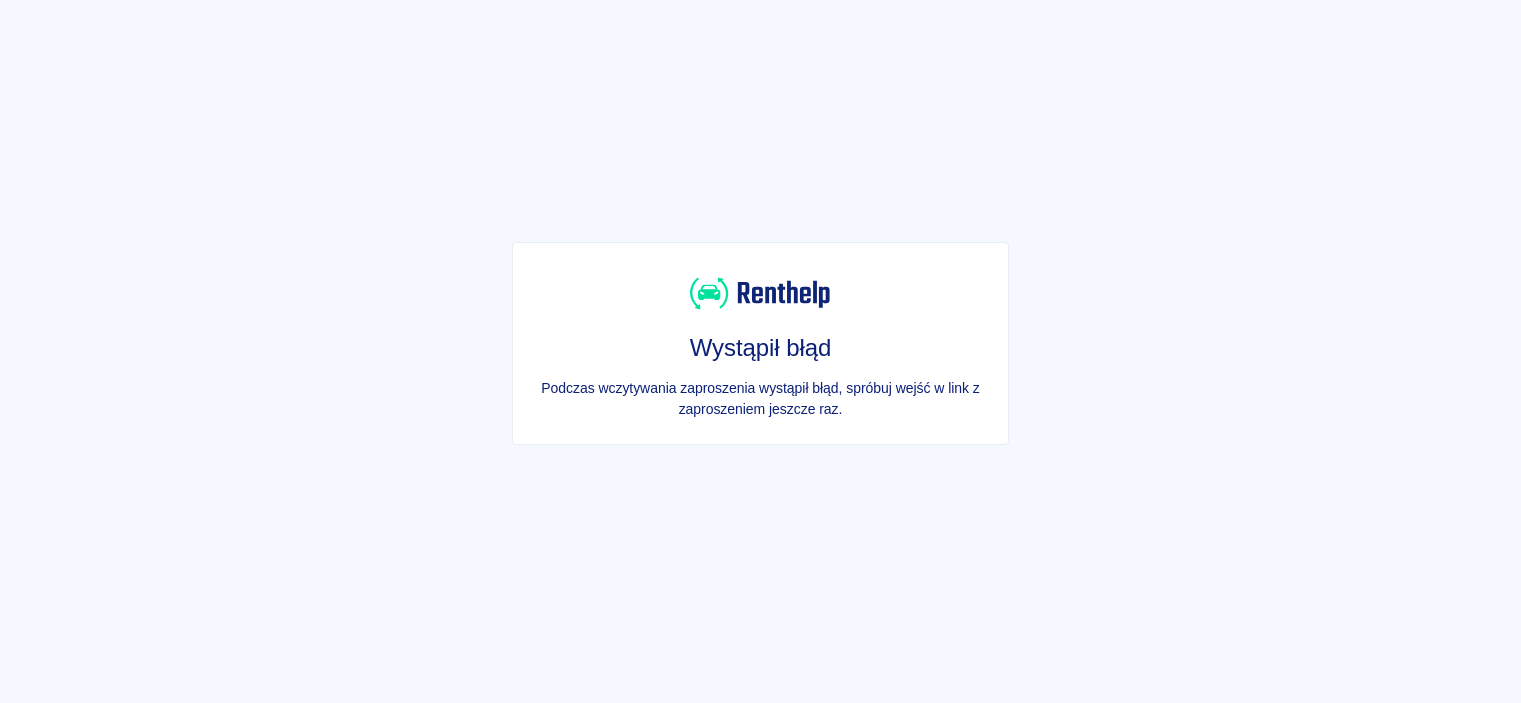 scroll, scrollTop: 0, scrollLeft: 0, axis: both 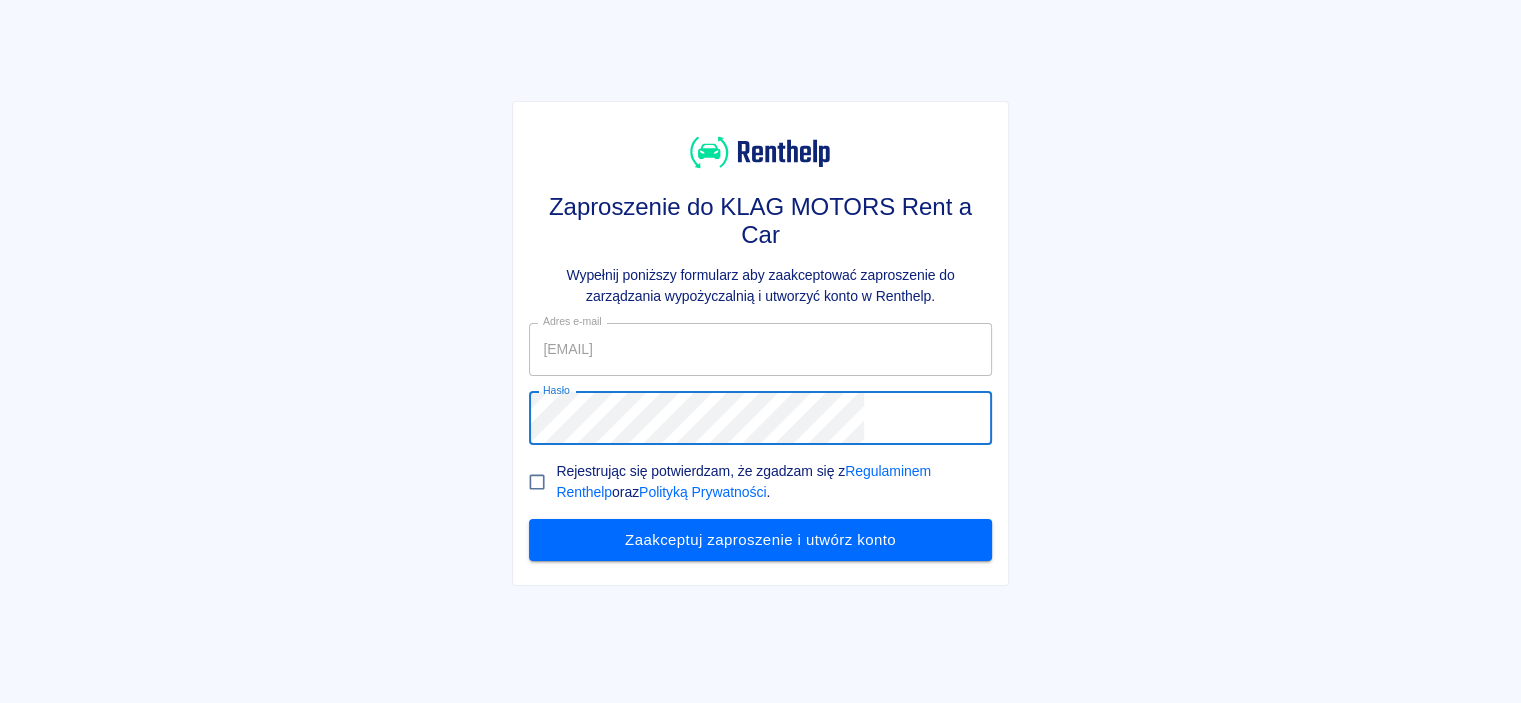 click on "Zaakceptuj zaproszenie i utwórz konto" at bounding box center [760, 540] 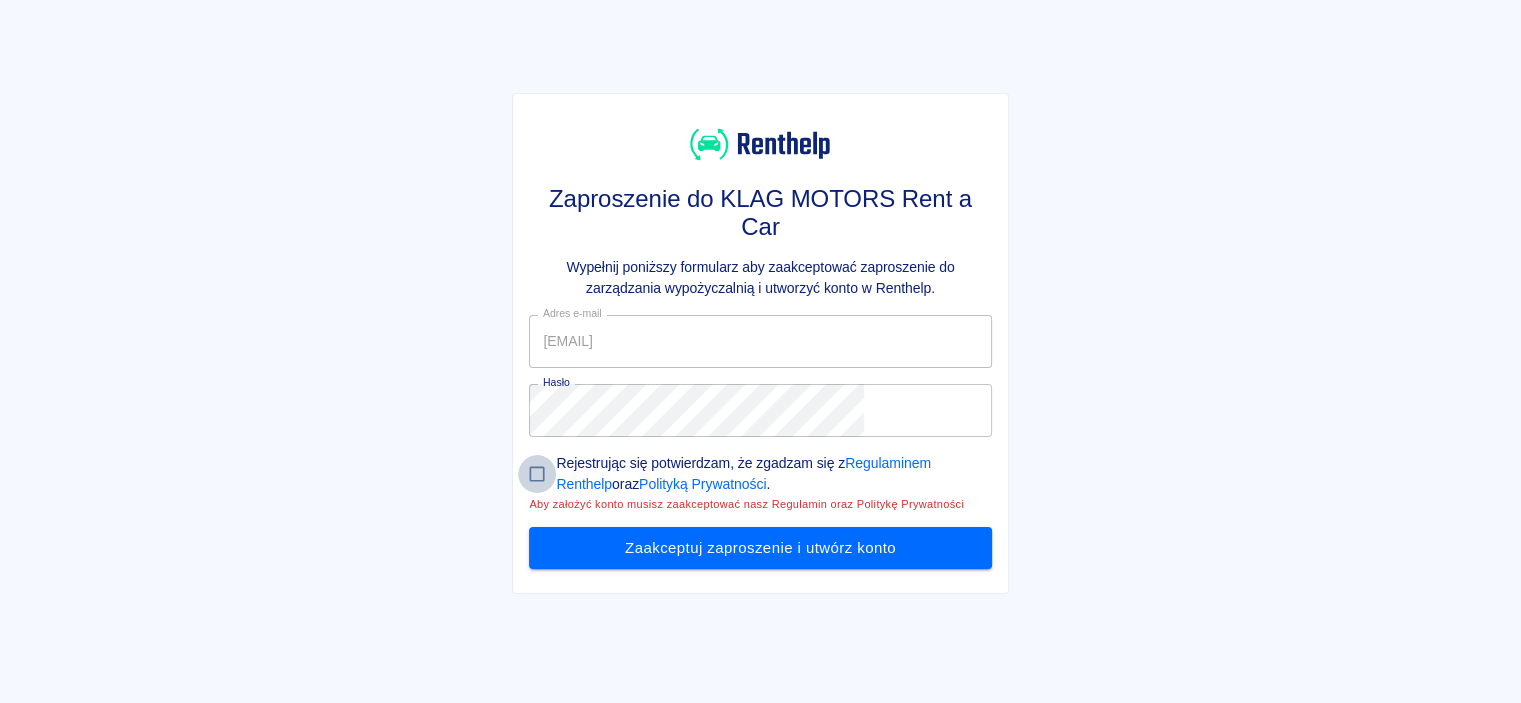 click on "Rejestrując się potwierdzam, że zgadzam się z Regulaminem Renthelp oraz Polityką Prywatności." at bounding box center (537, 474) 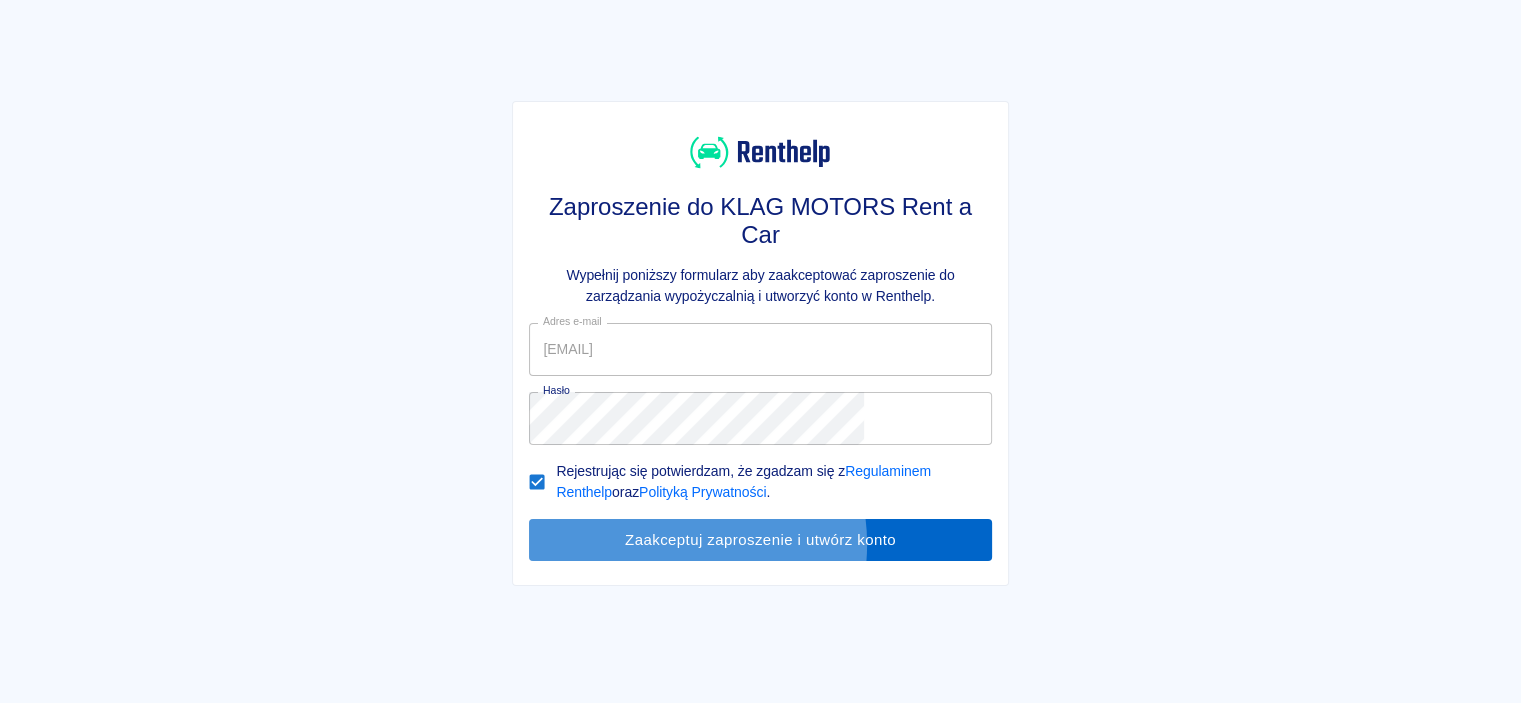 click on "Zaakceptuj zaproszenie i utwórz konto" at bounding box center (760, 540) 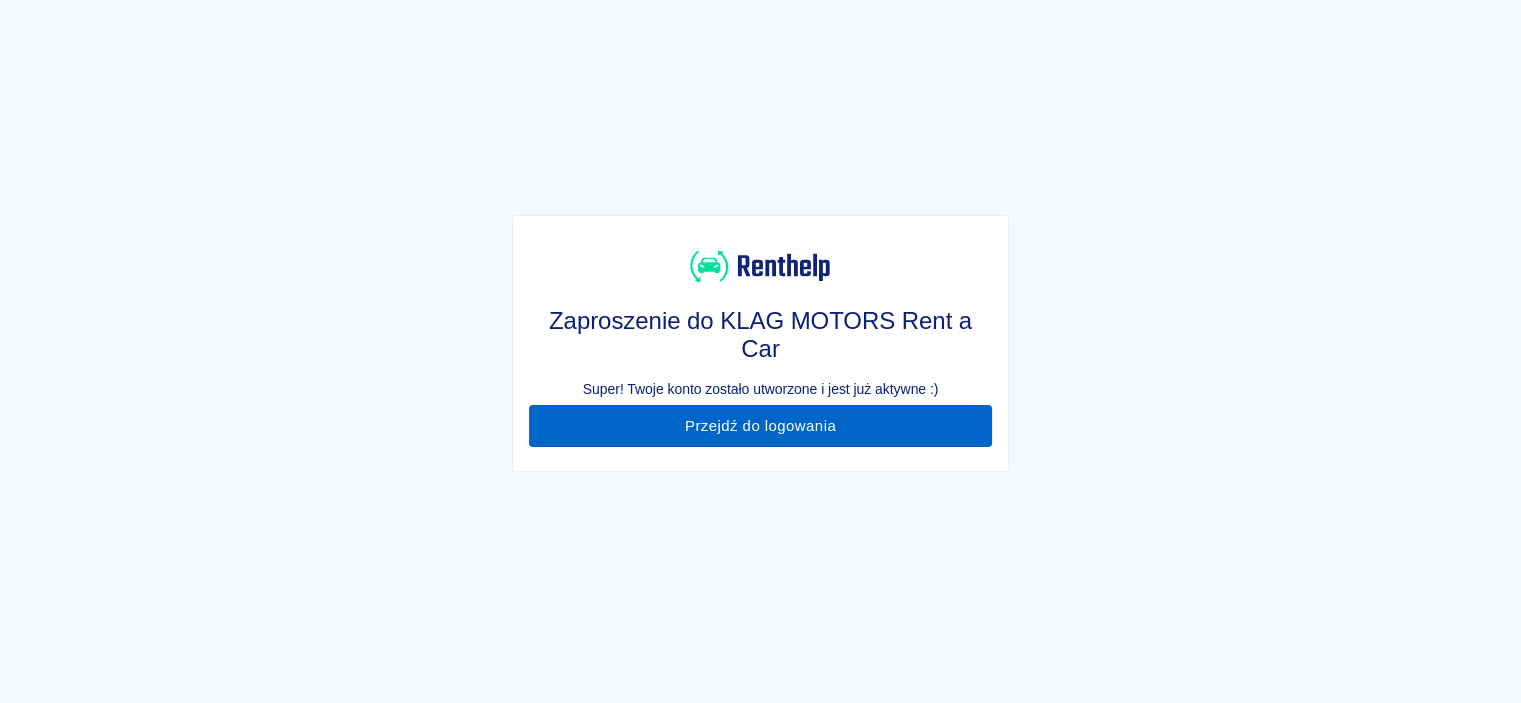 click on "Przejdź do logowania" at bounding box center [760, 426] 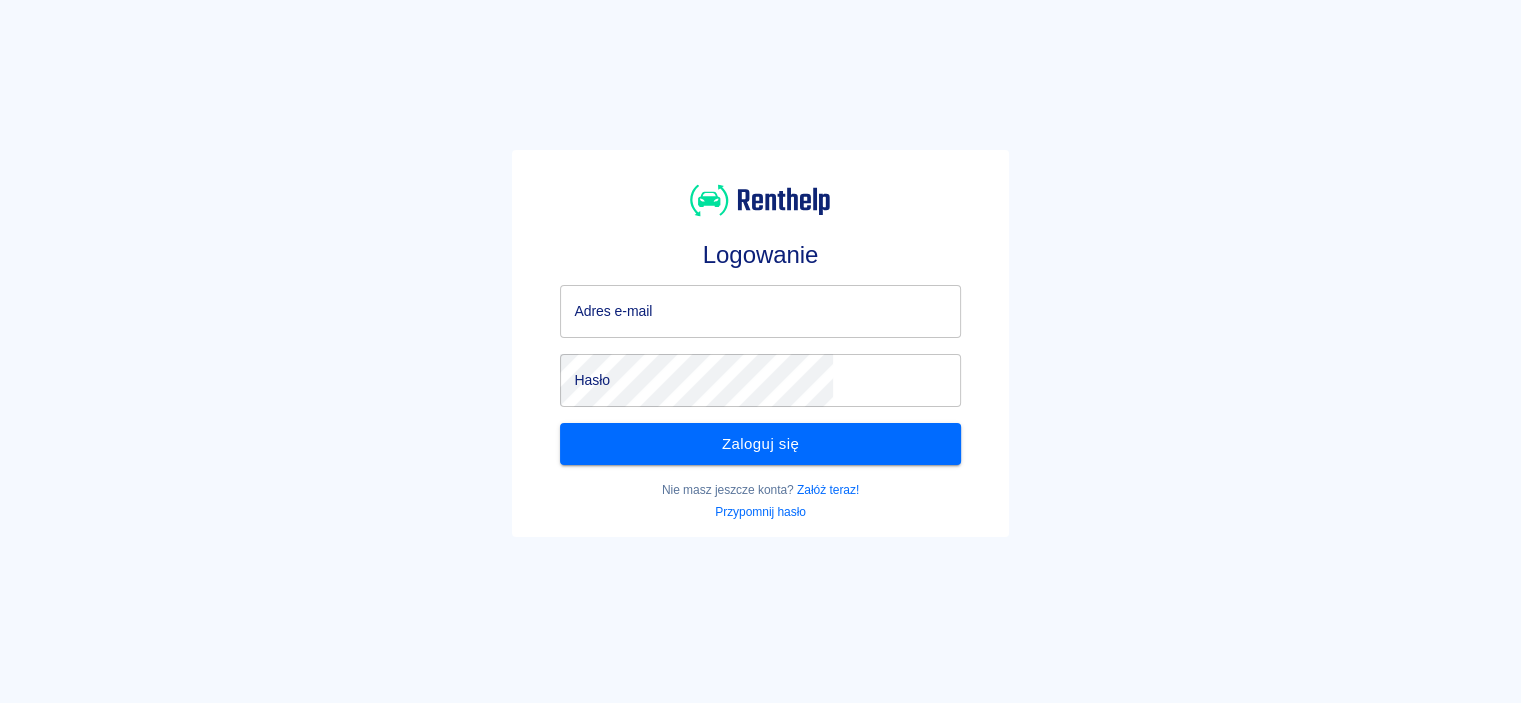 click on "Adres e-mail" at bounding box center [760, 311] 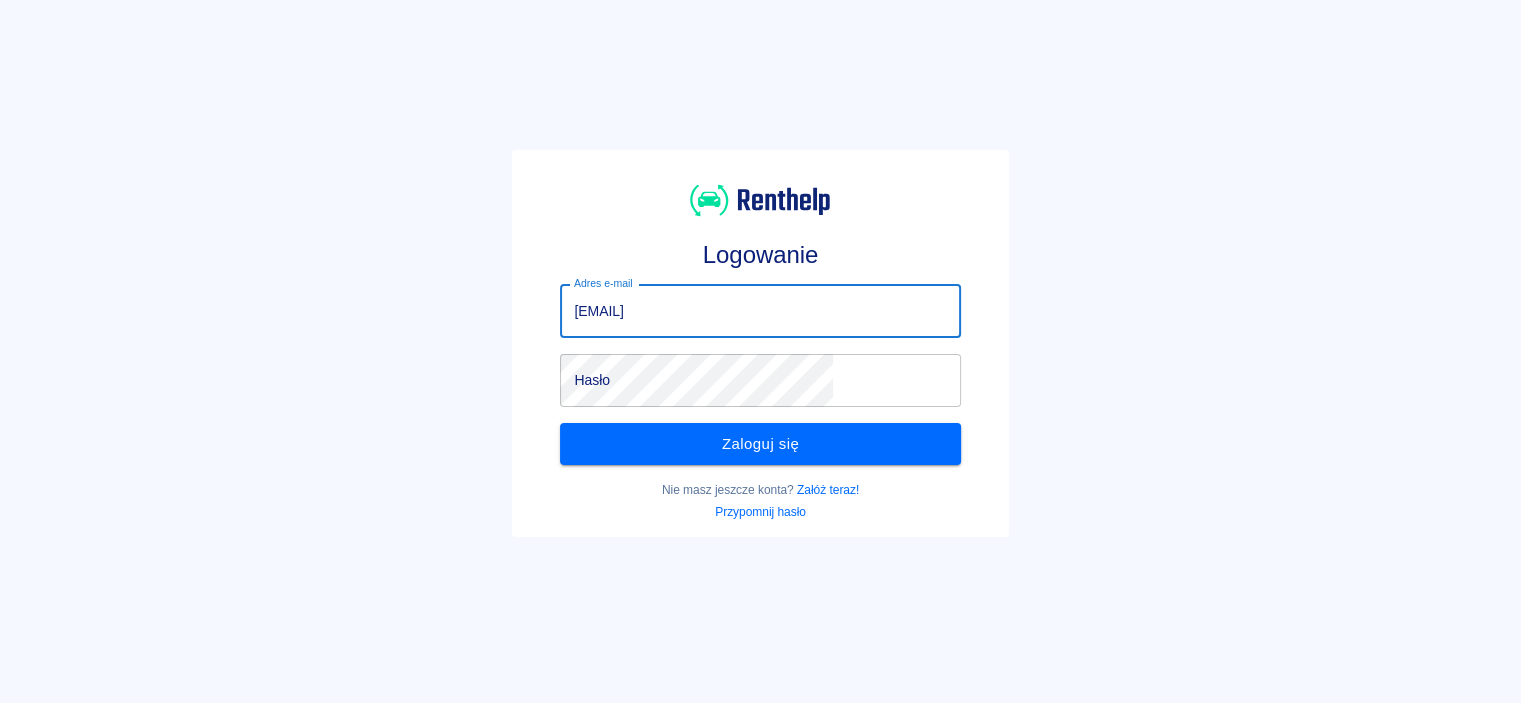 type on "[EMAIL]" 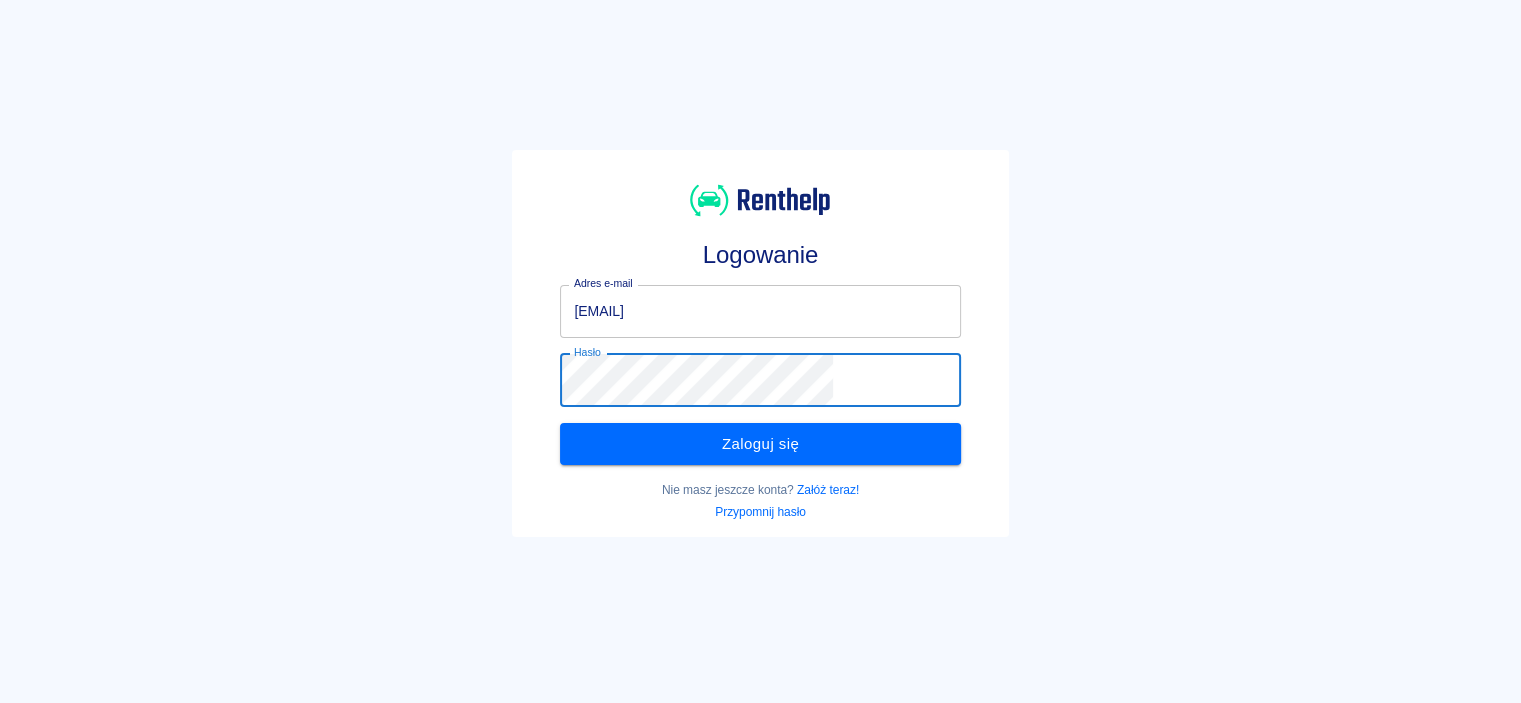 click on "Zaloguj się" at bounding box center [760, 444] 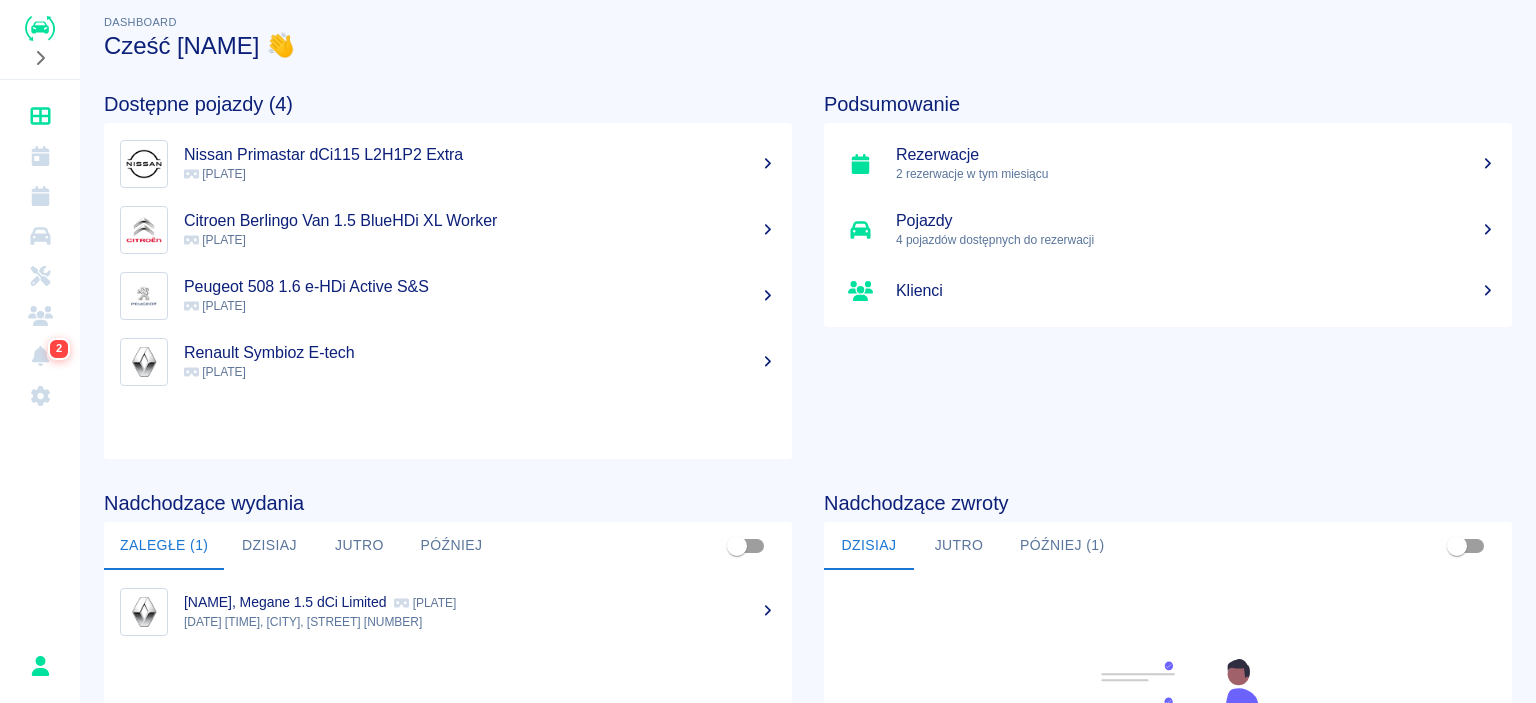 scroll, scrollTop: 0, scrollLeft: 0, axis: both 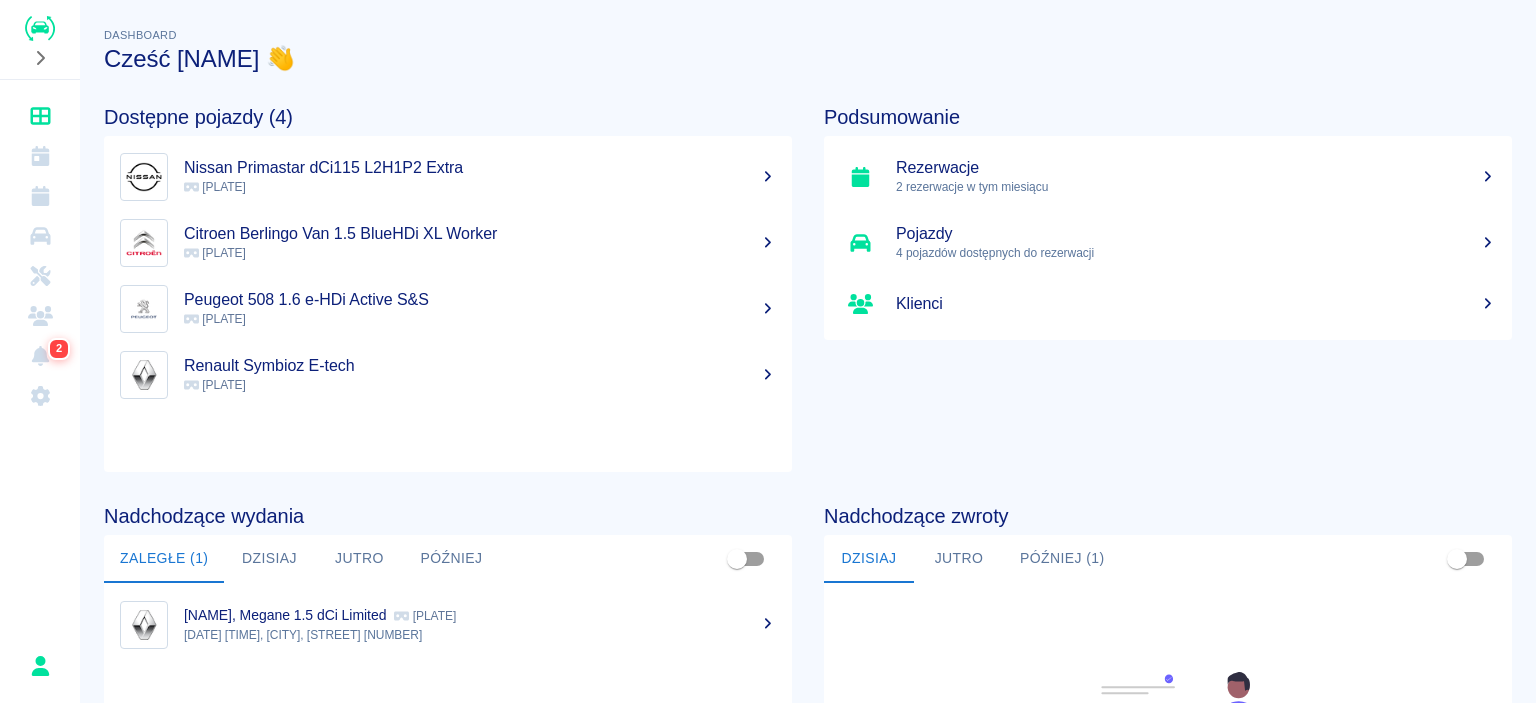 click on "2 rezerwacje w tym miesiącu" at bounding box center (1196, 187) 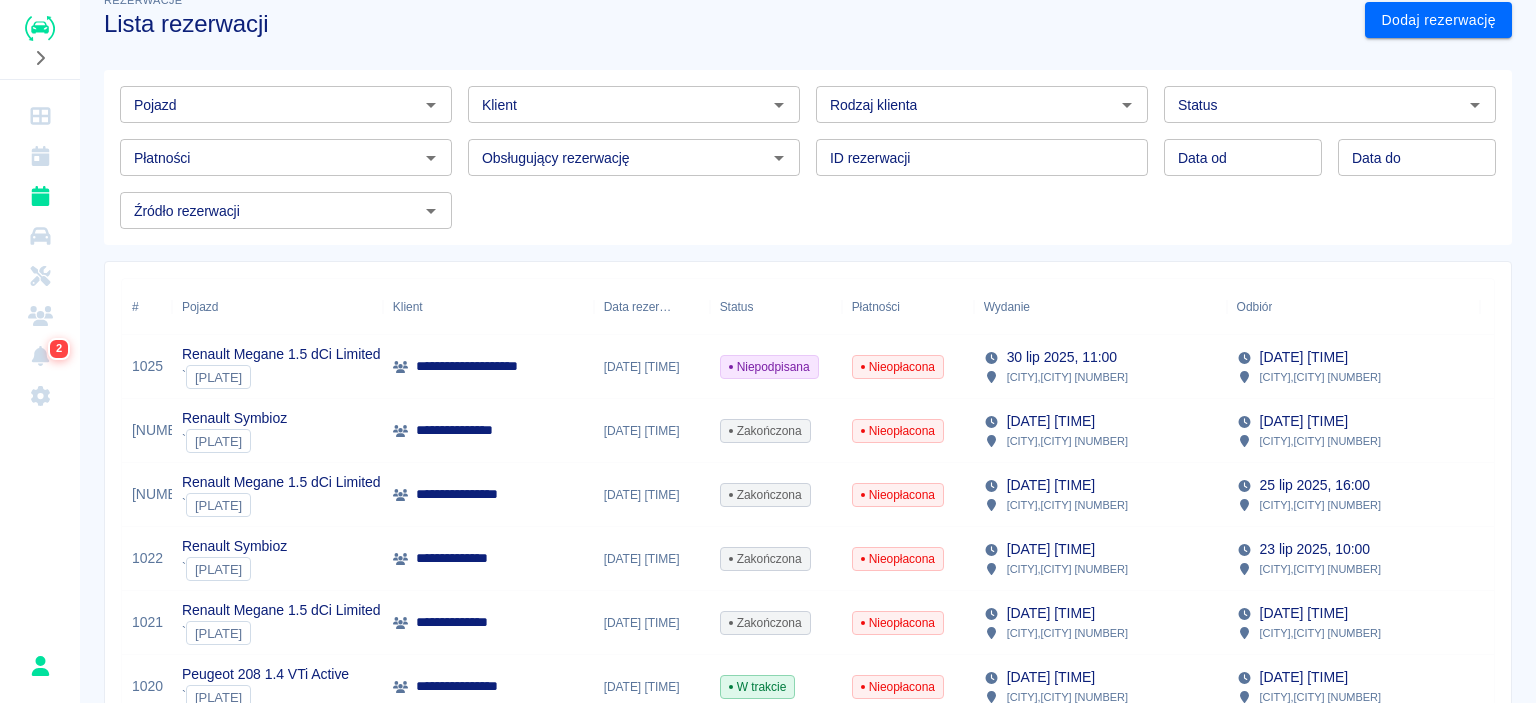 scroll, scrollTop: 0, scrollLeft: 0, axis: both 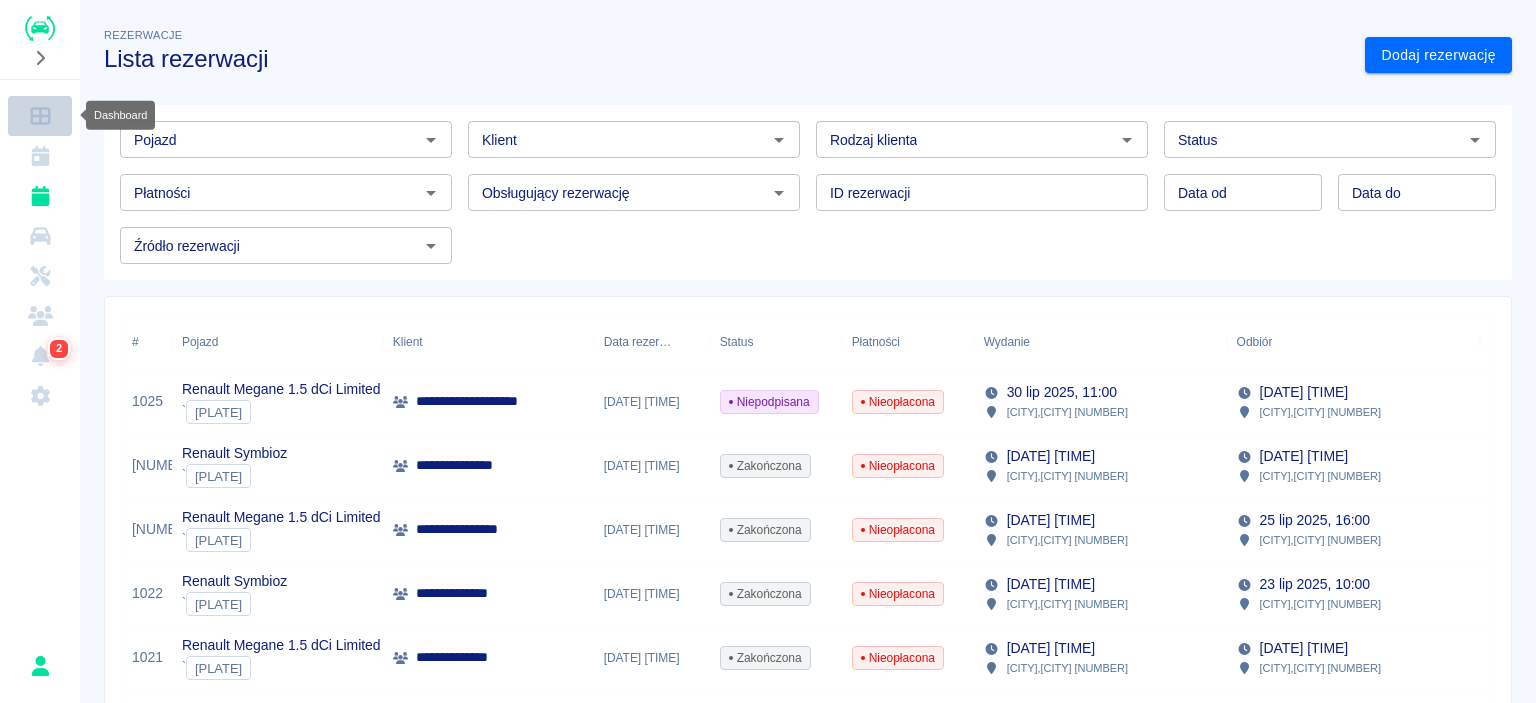click 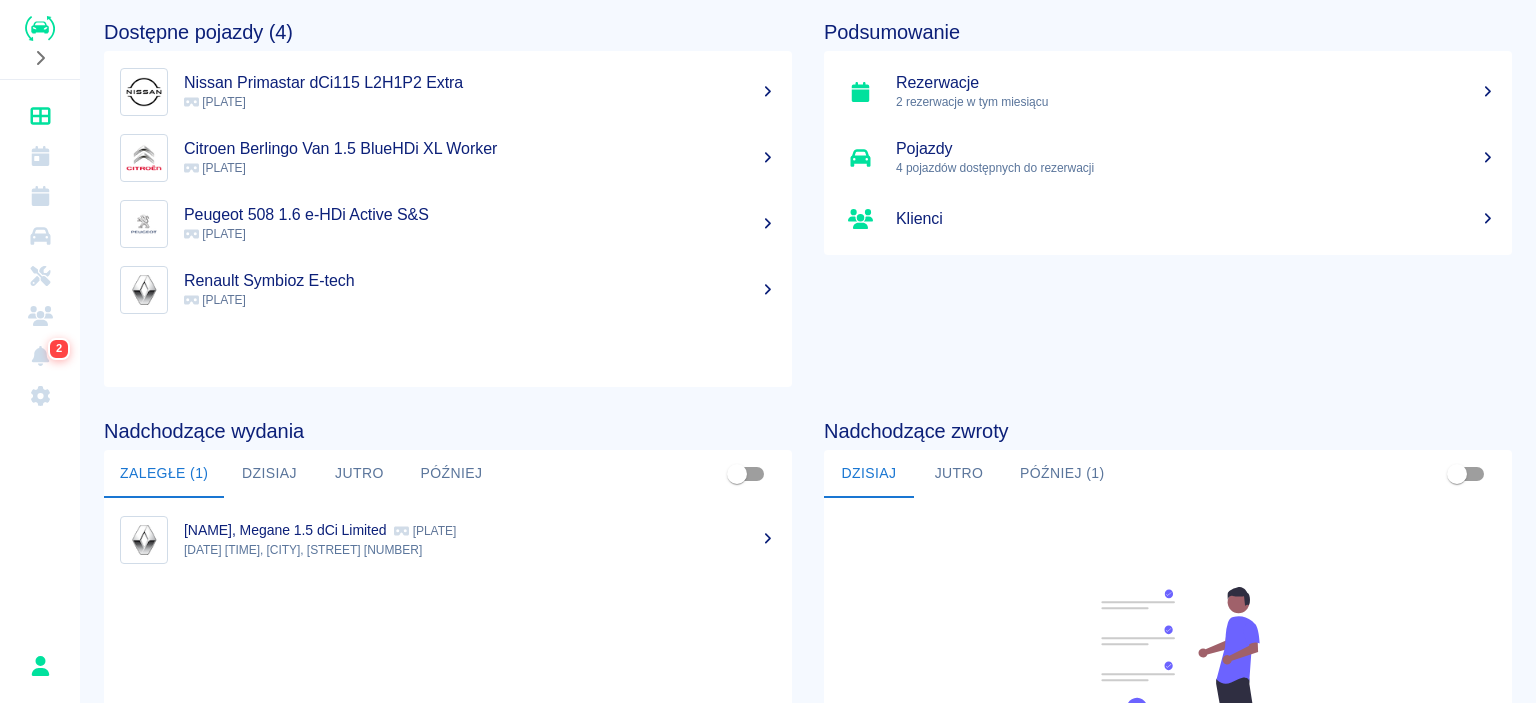scroll, scrollTop: 0, scrollLeft: 0, axis: both 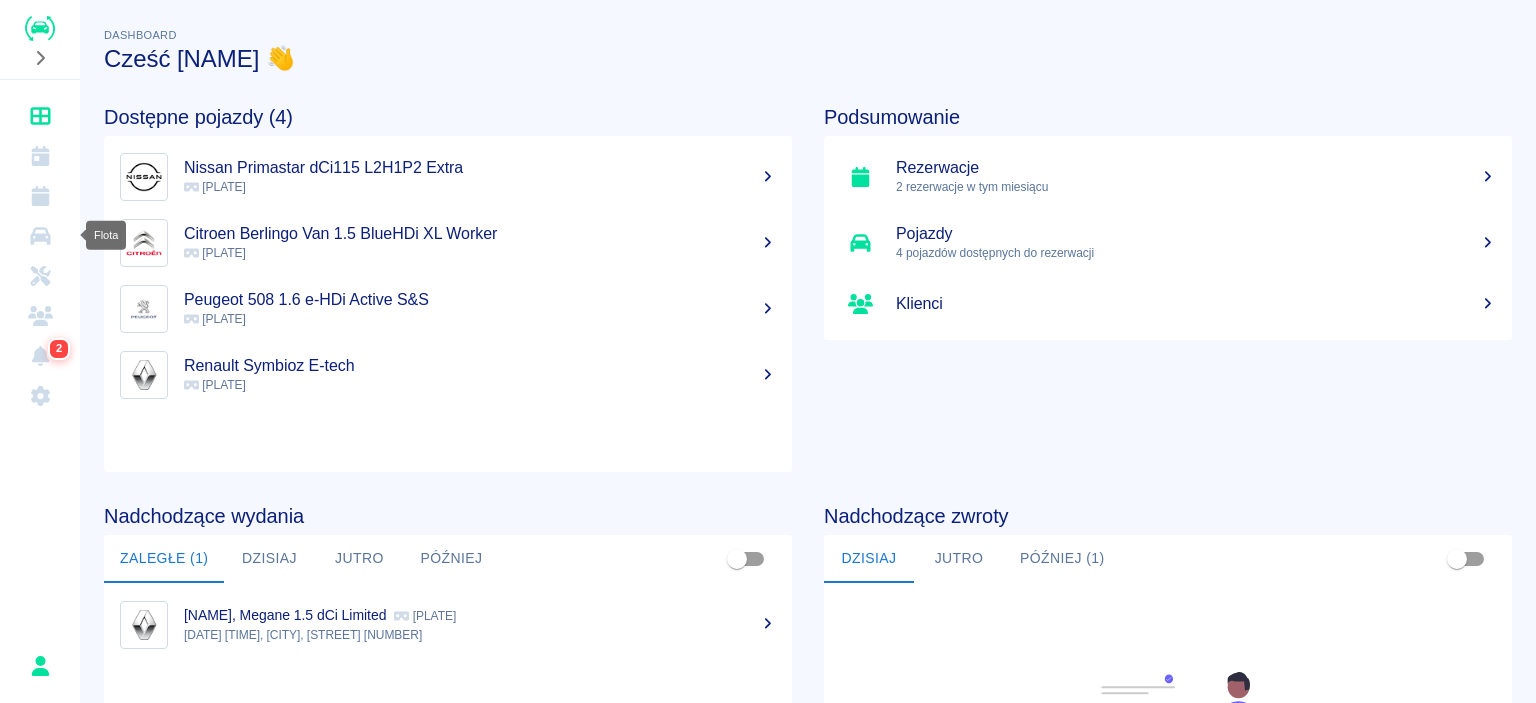click 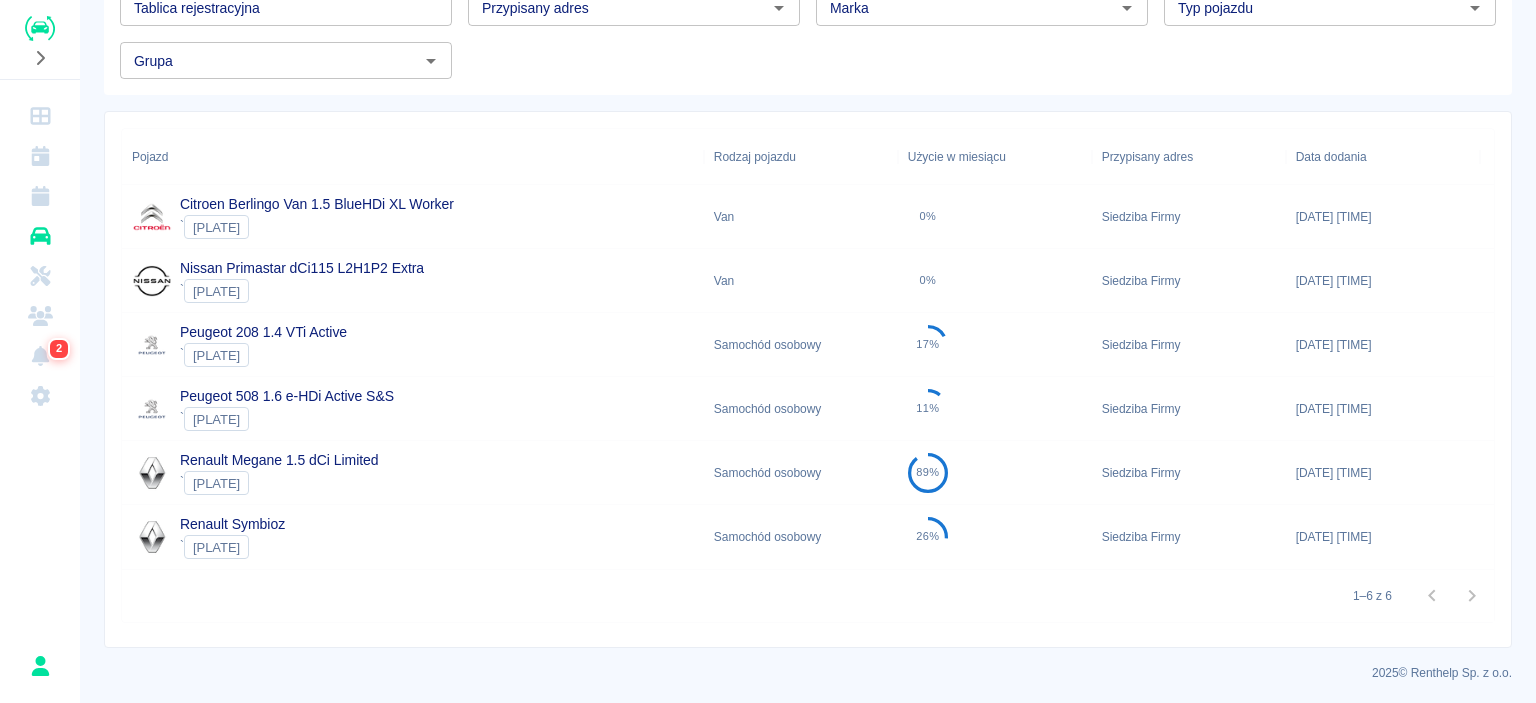 scroll, scrollTop: 134, scrollLeft: 0, axis: vertical 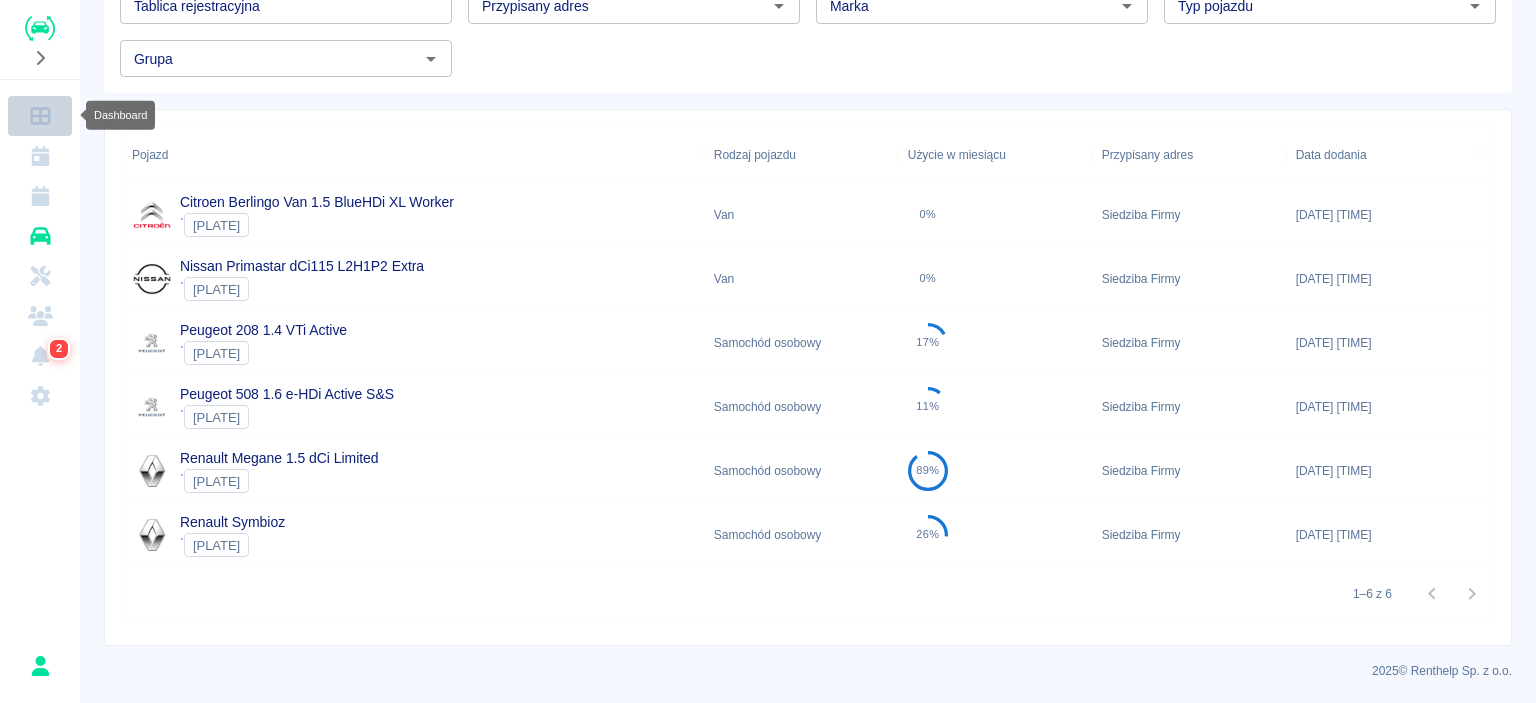 click 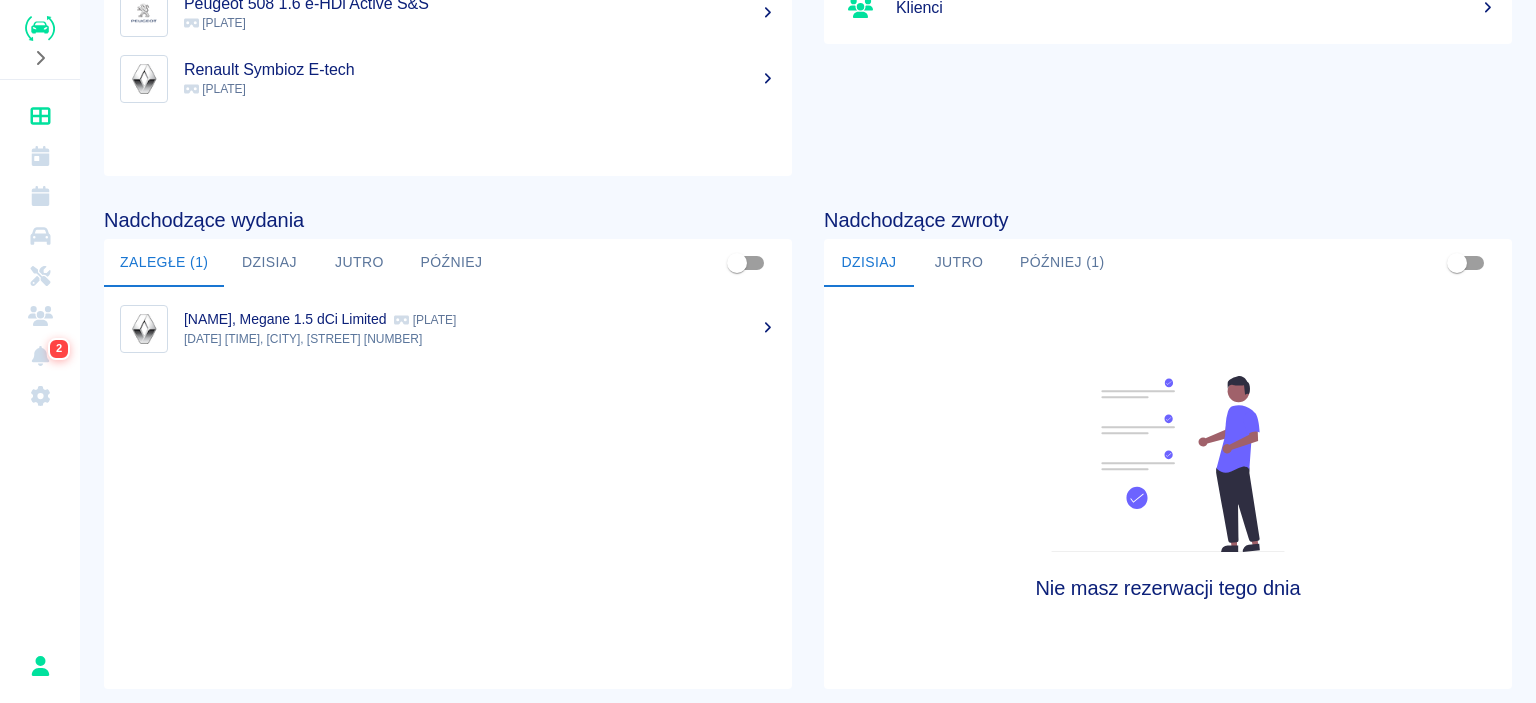 scroll, scrollTop: 300, scrollLeft: 0, axis: vertical 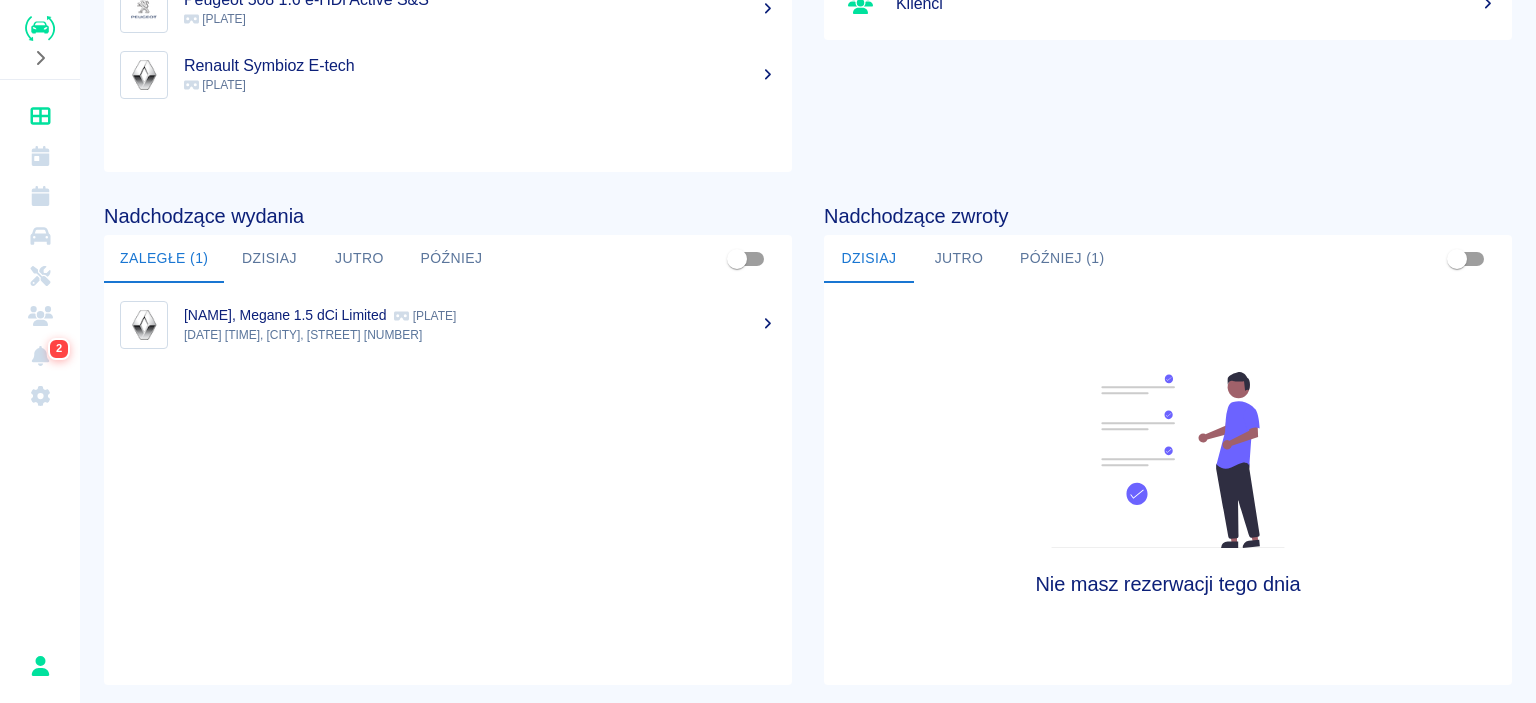 click on "[NAME], Megane 1.5 dCi Limited" at bounding box center [285, 315] 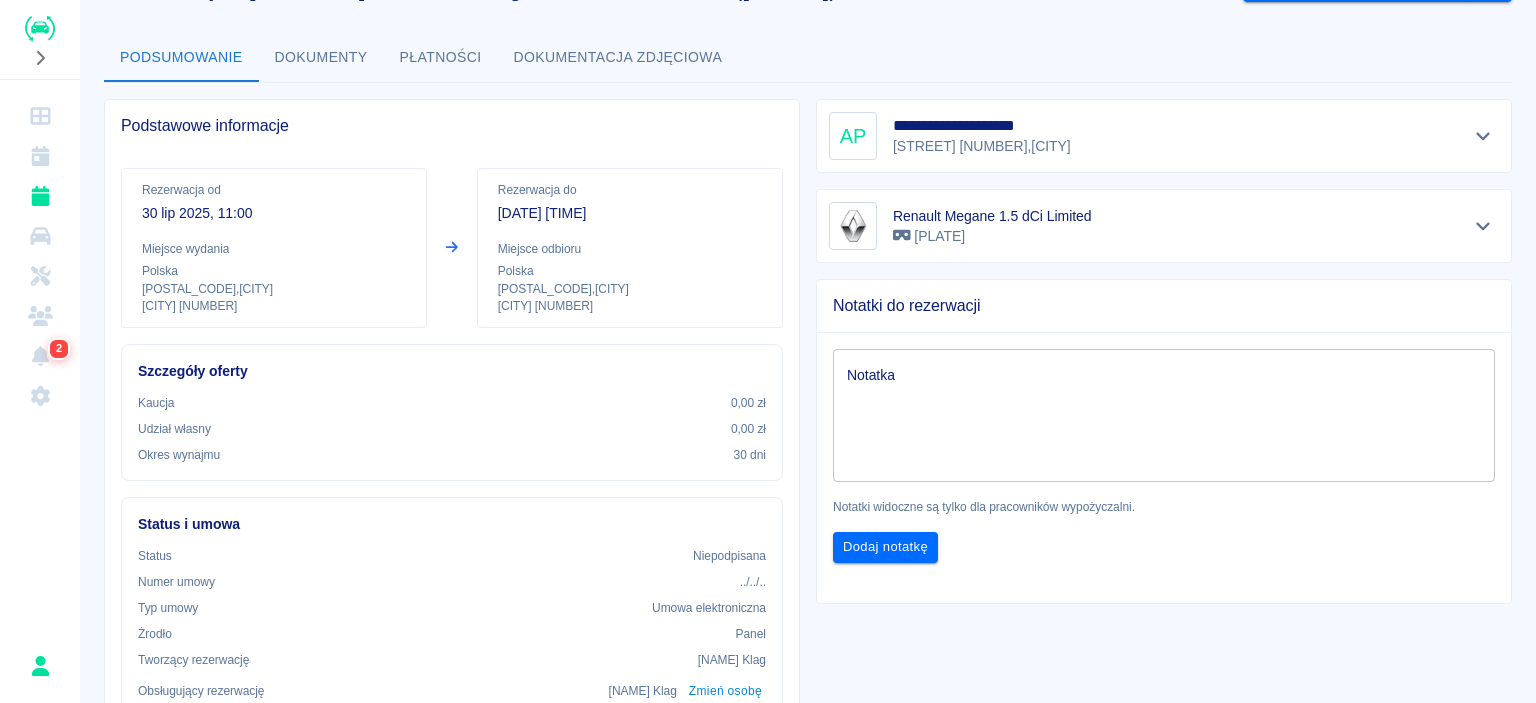 scroll, scrollTop: 0, scrollLeft: 0, axis: both 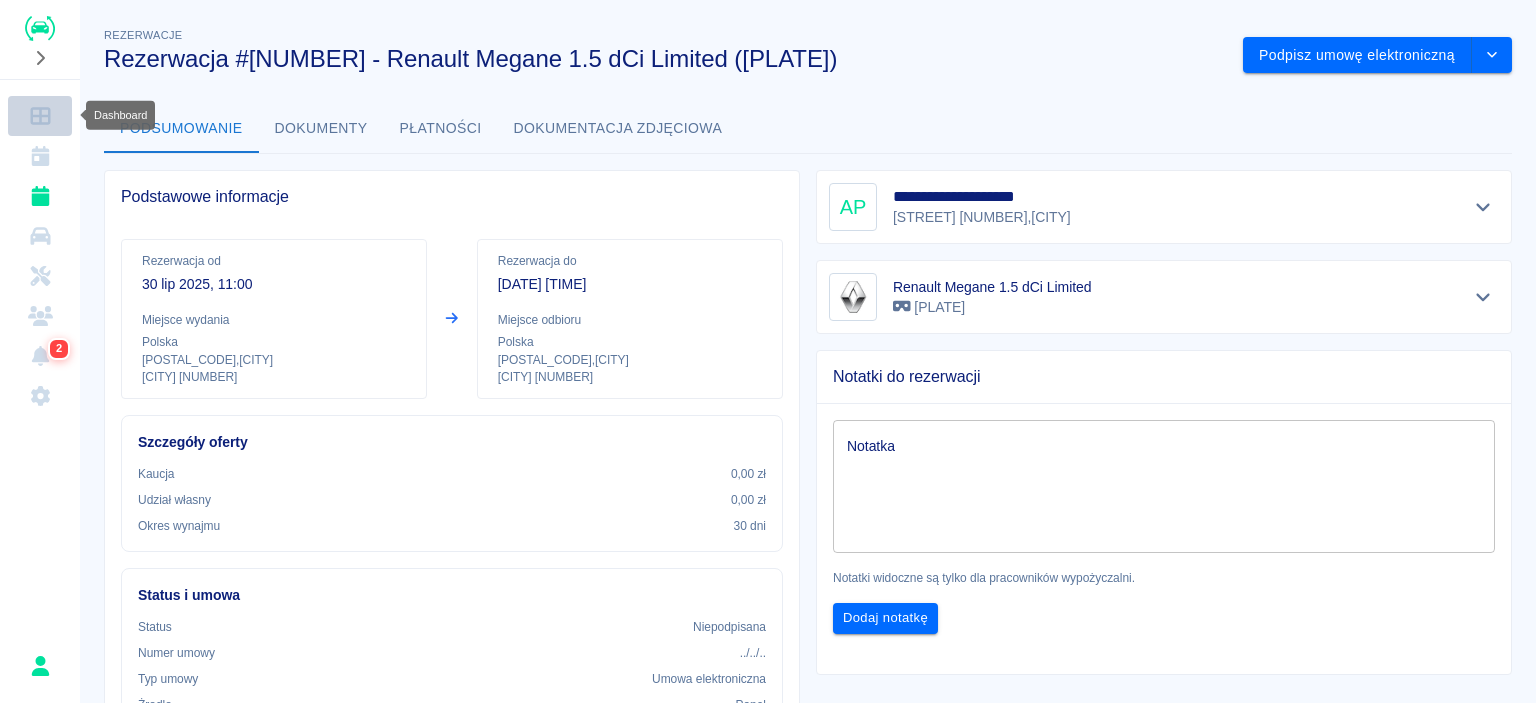 click at bounding box center (40, 116) 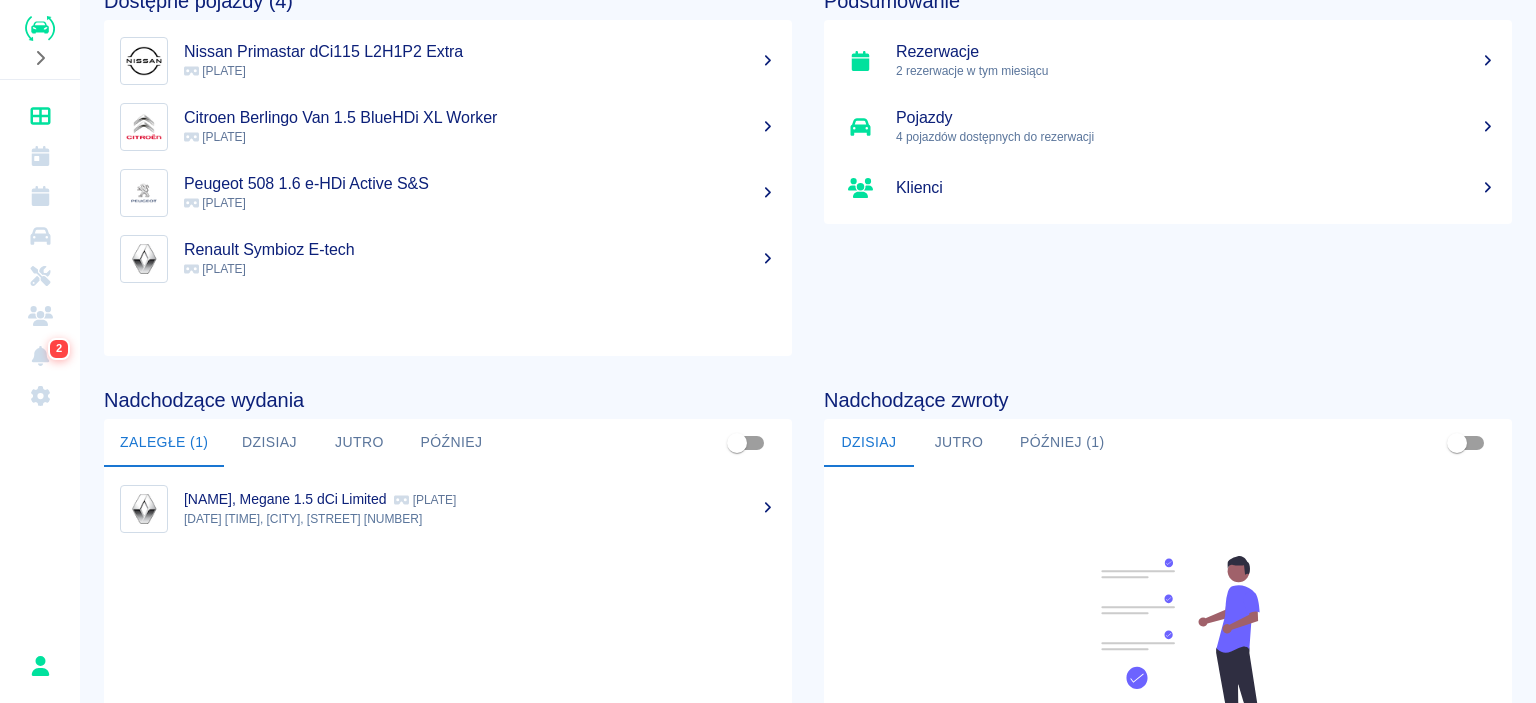 scroll, scrollTop: 0, scrollLeft: 0, axis: both 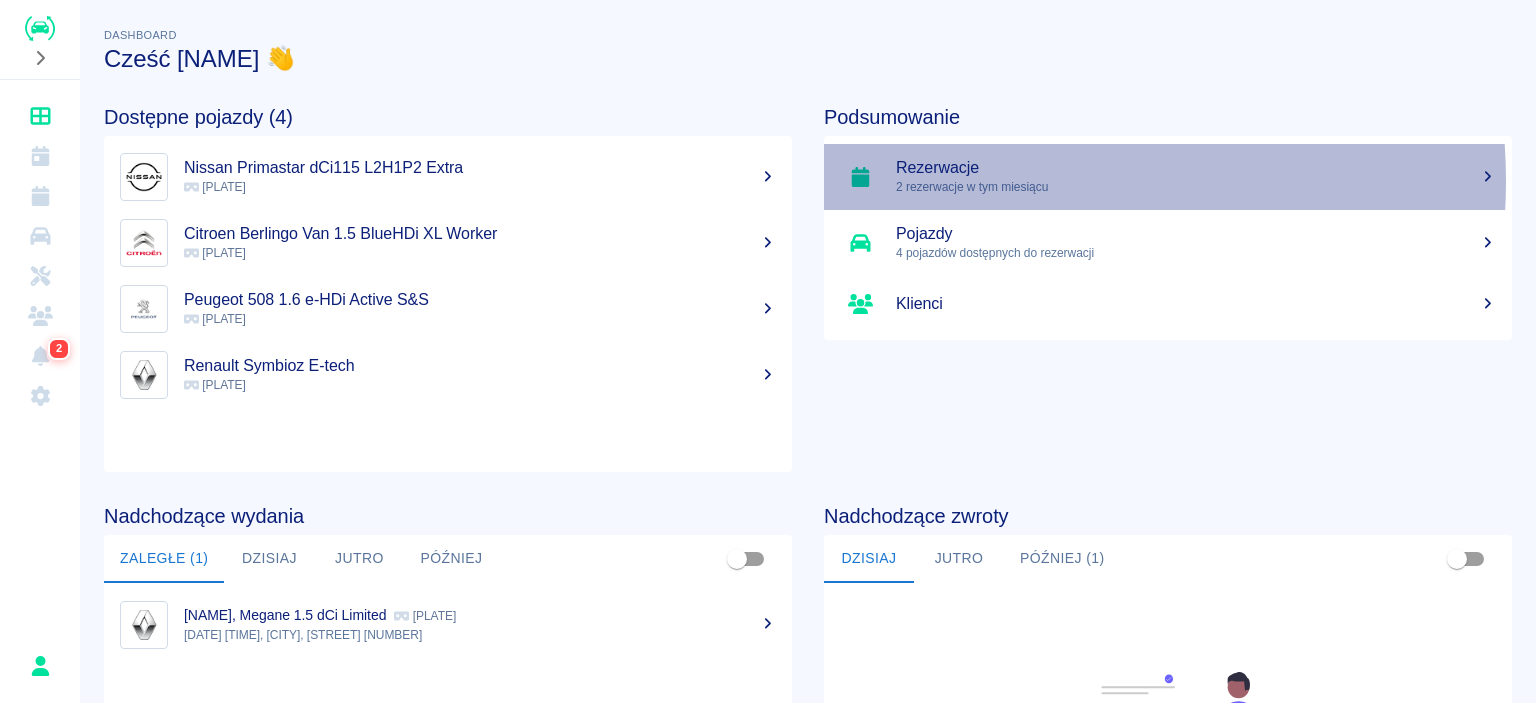 click on "2 rezerwacje w tym miesiącu" at bounding box center (1196, 187) 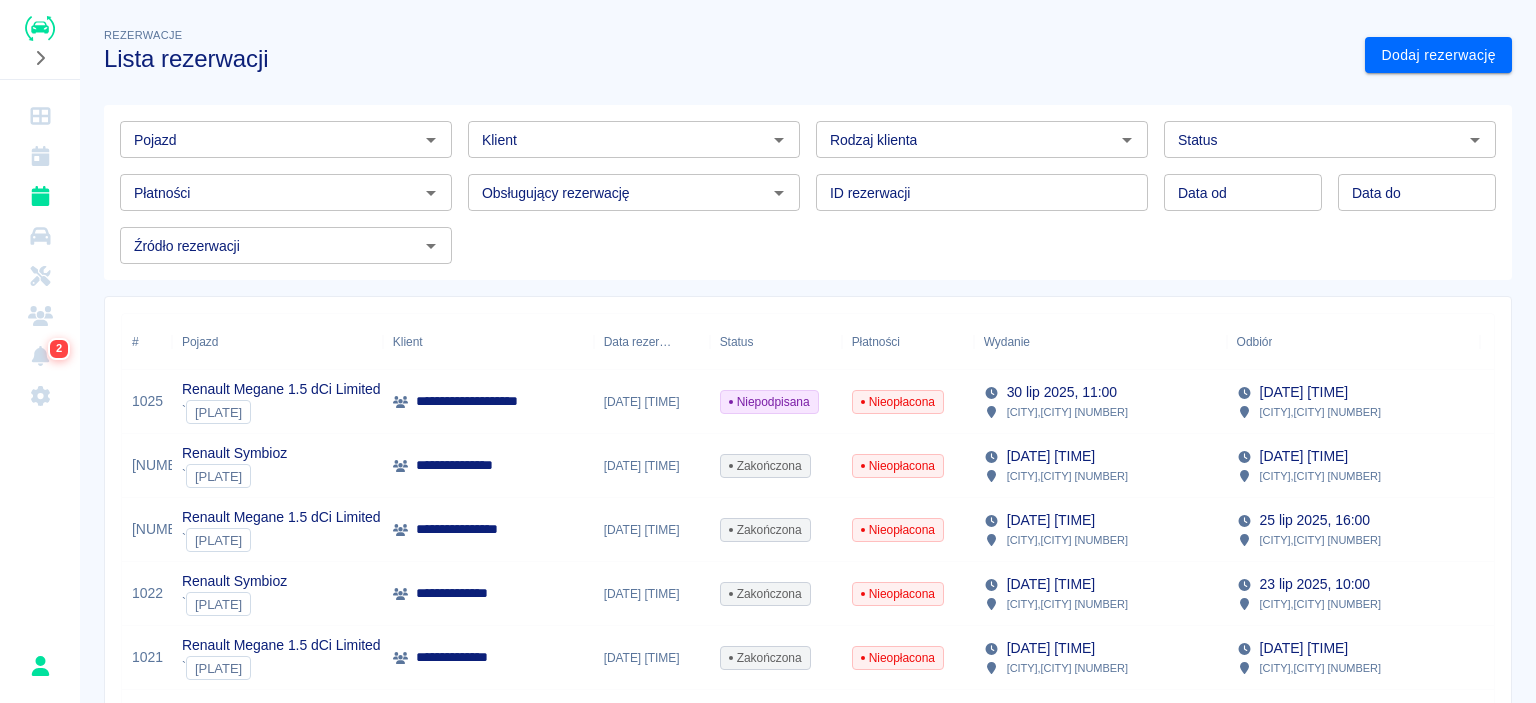 scroll, scrollTop: 100, scrollLeft: 0, axis: vertical 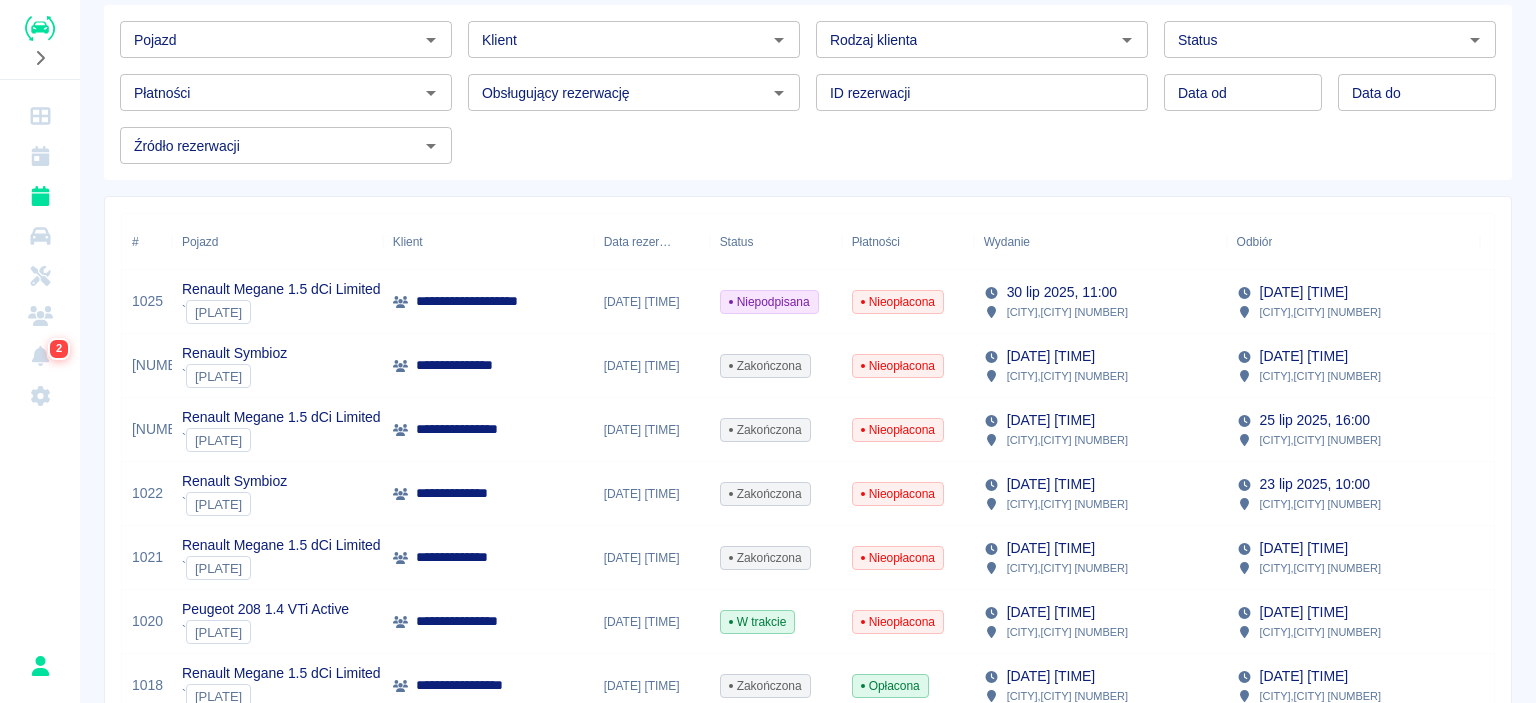 click on "Renault Symbioz ` [PLATE]" at bounding box center [277, 366] 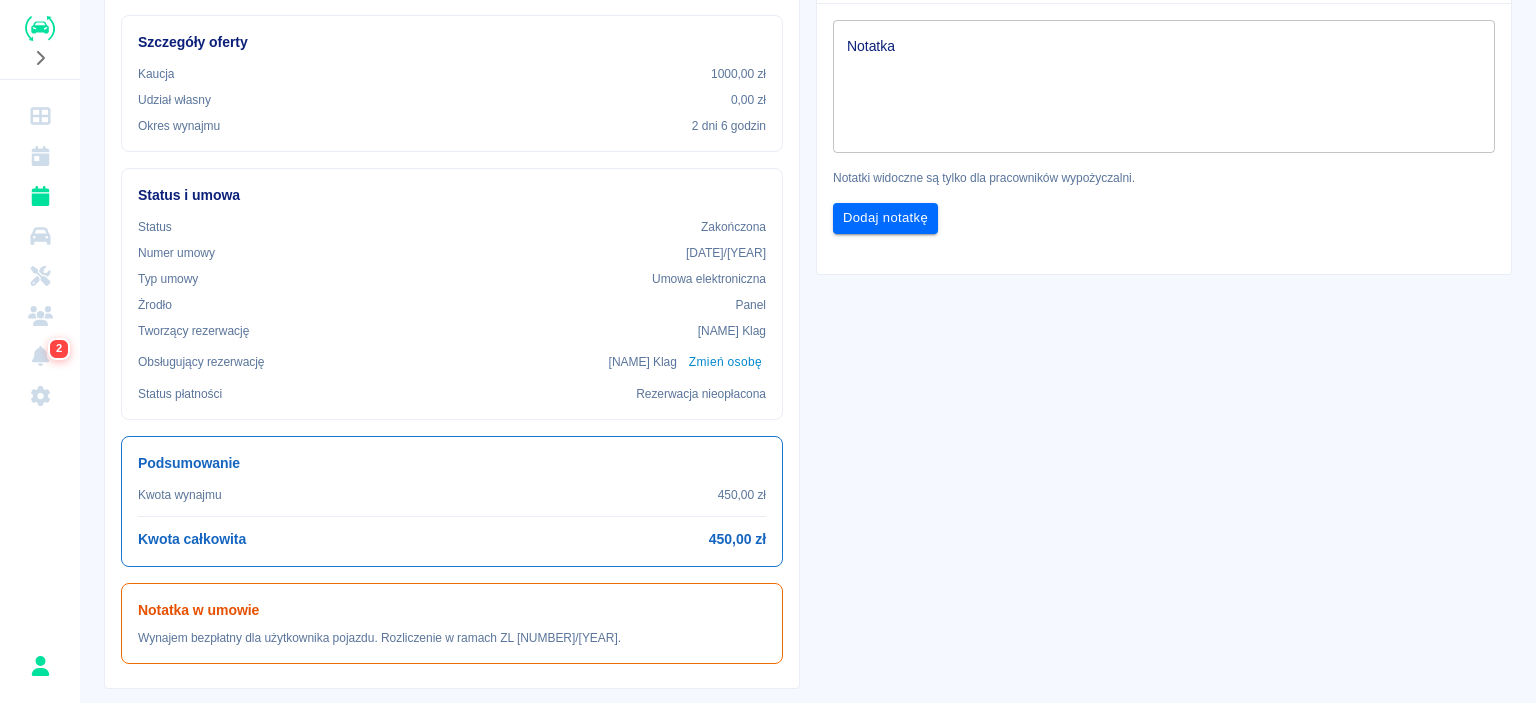 scroll, scrollTop: 700, scrollLeft: 0, axis: vertical 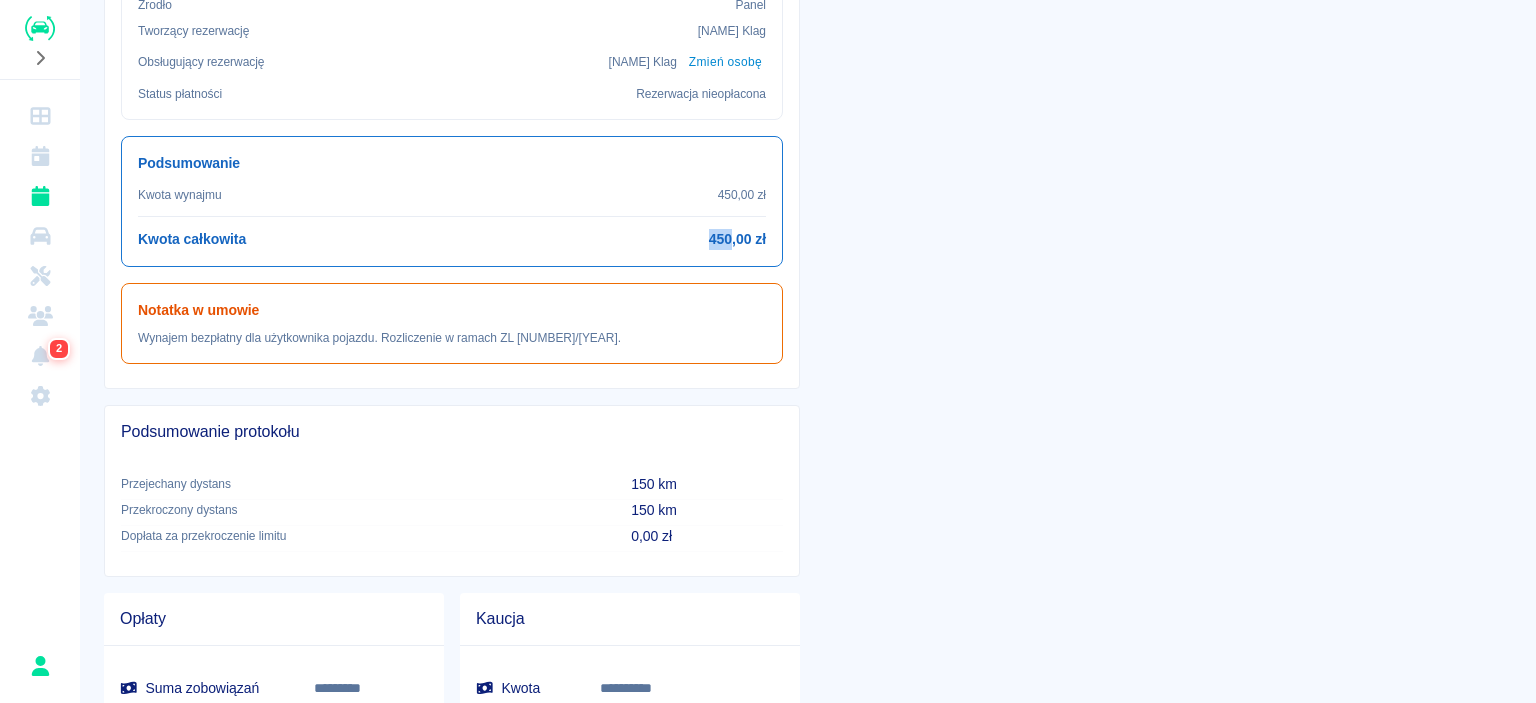drag, startPoint x: 689, startPoint y: 232, endPoint x: 722, endPoint y: 243, distance: 34.785053 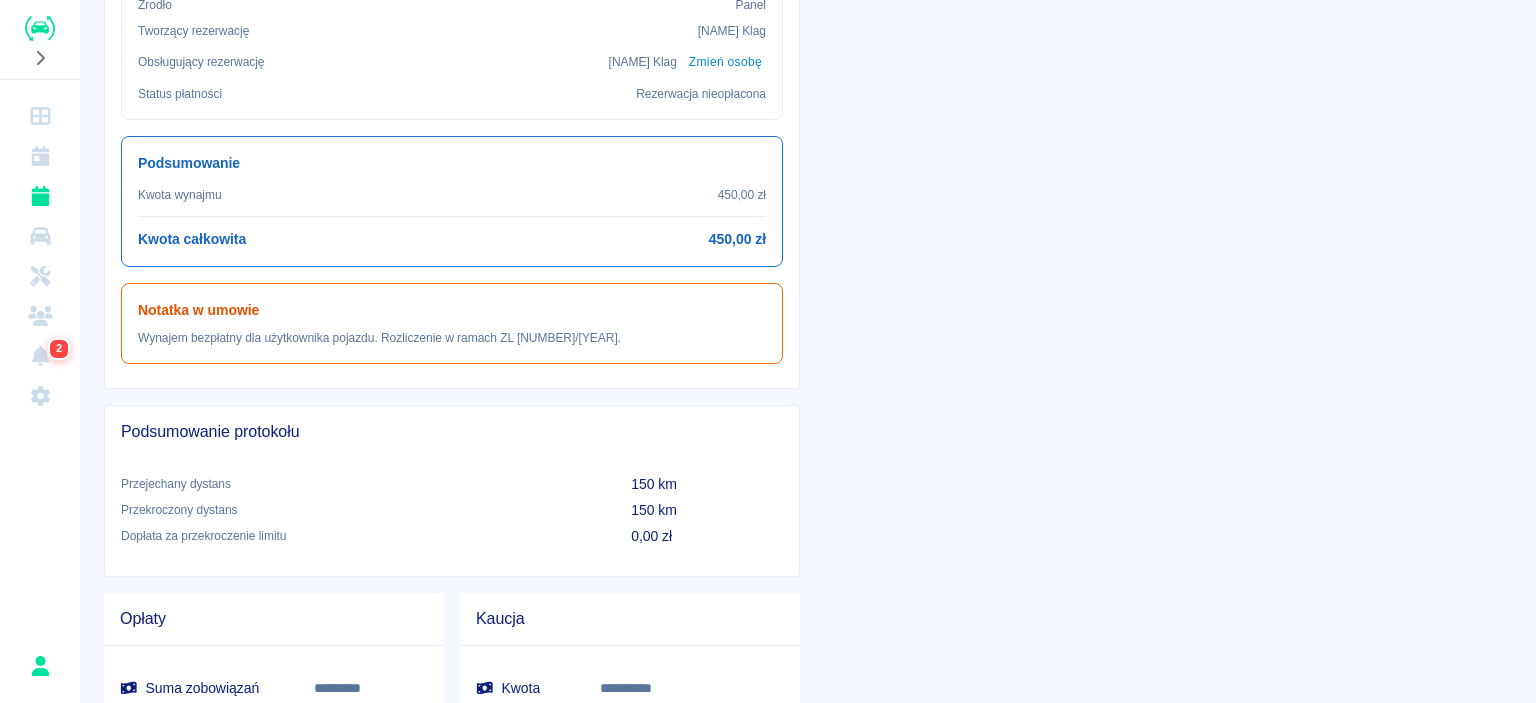click on "450,00 zł" at bounding box center (737, 239) 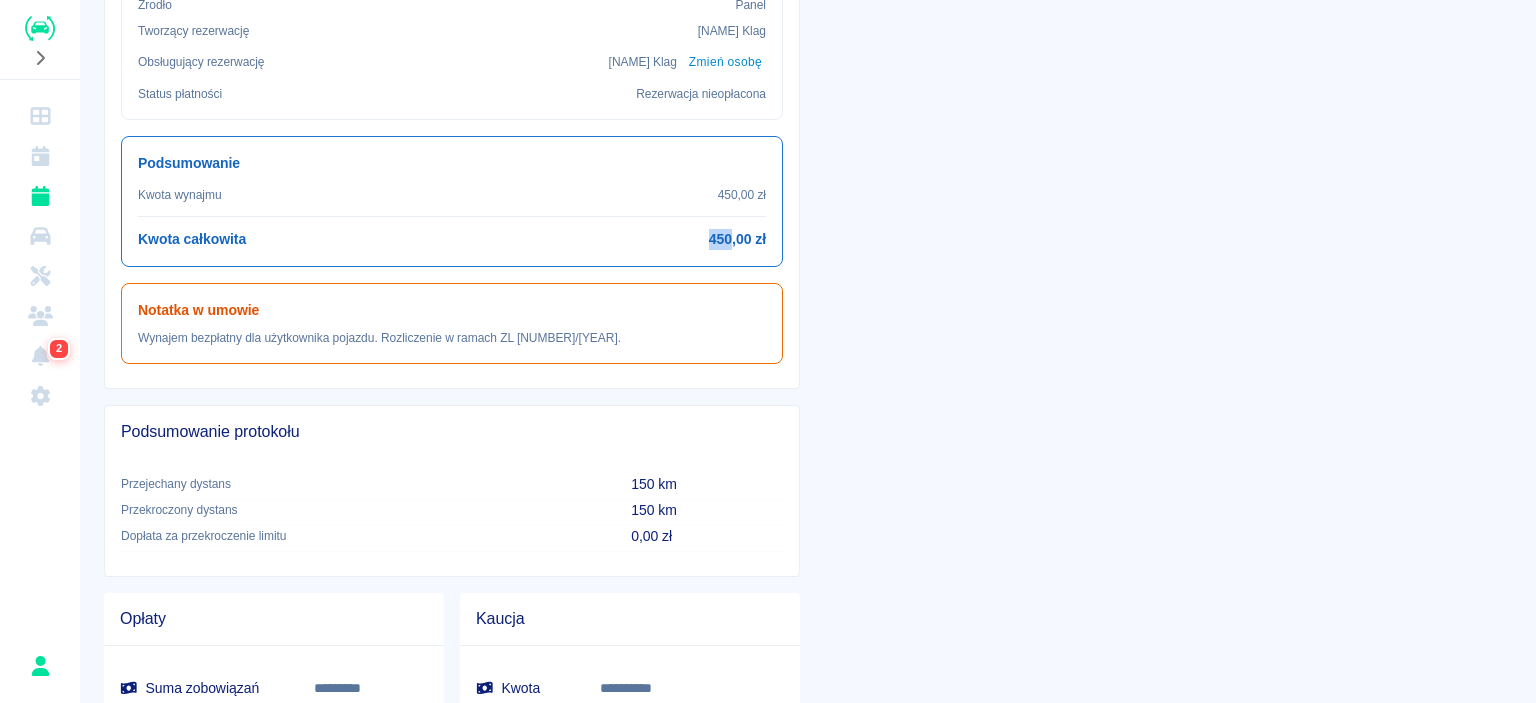 drag, startPoint x: 724, startPoint y: 238, endPoint x: 700, endPoint y: 236, distance: 24.083189 